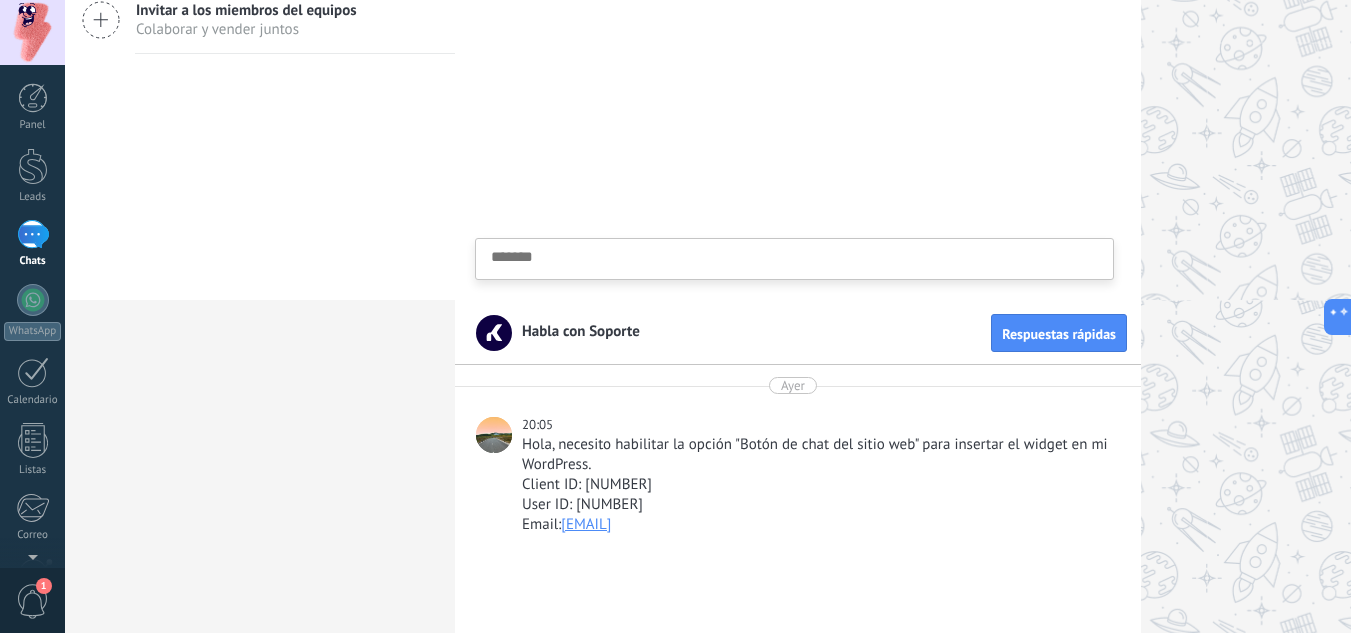 scroll, scrollTop: 0, scrollLeft: 0, axis: both 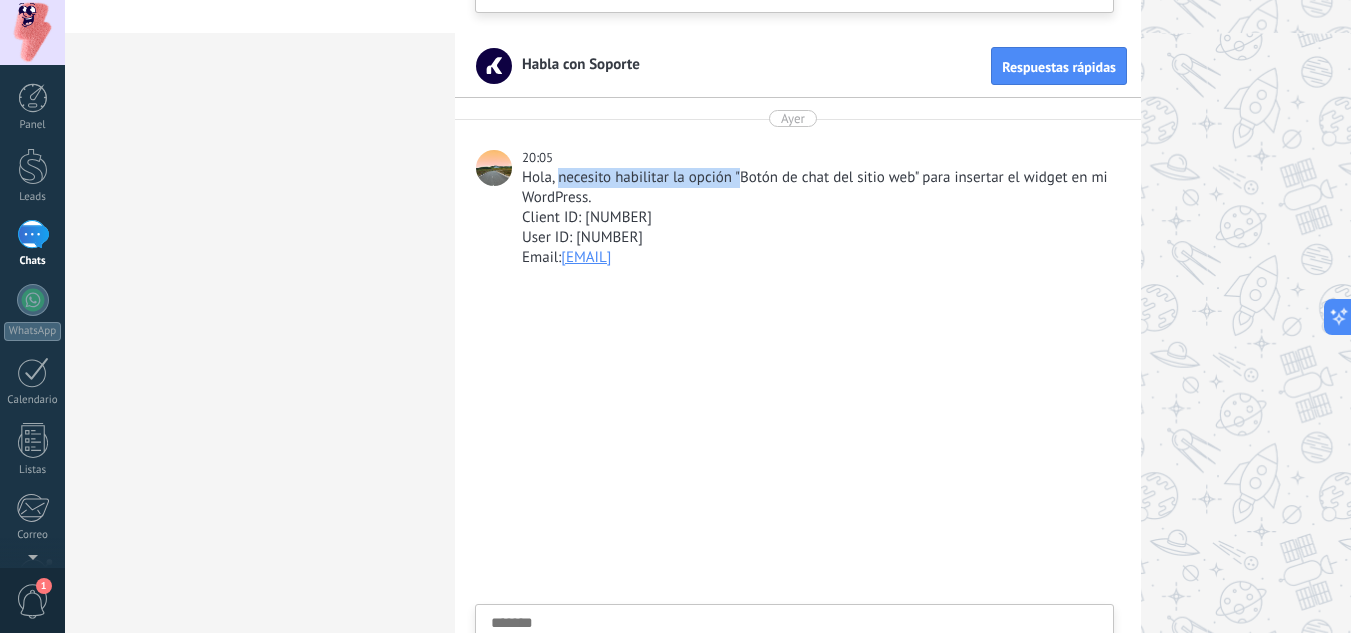drag, startPoint x: 562, startPoint y: 181, endPoint x: 744, endPoint y: 183, distance: 182.01099 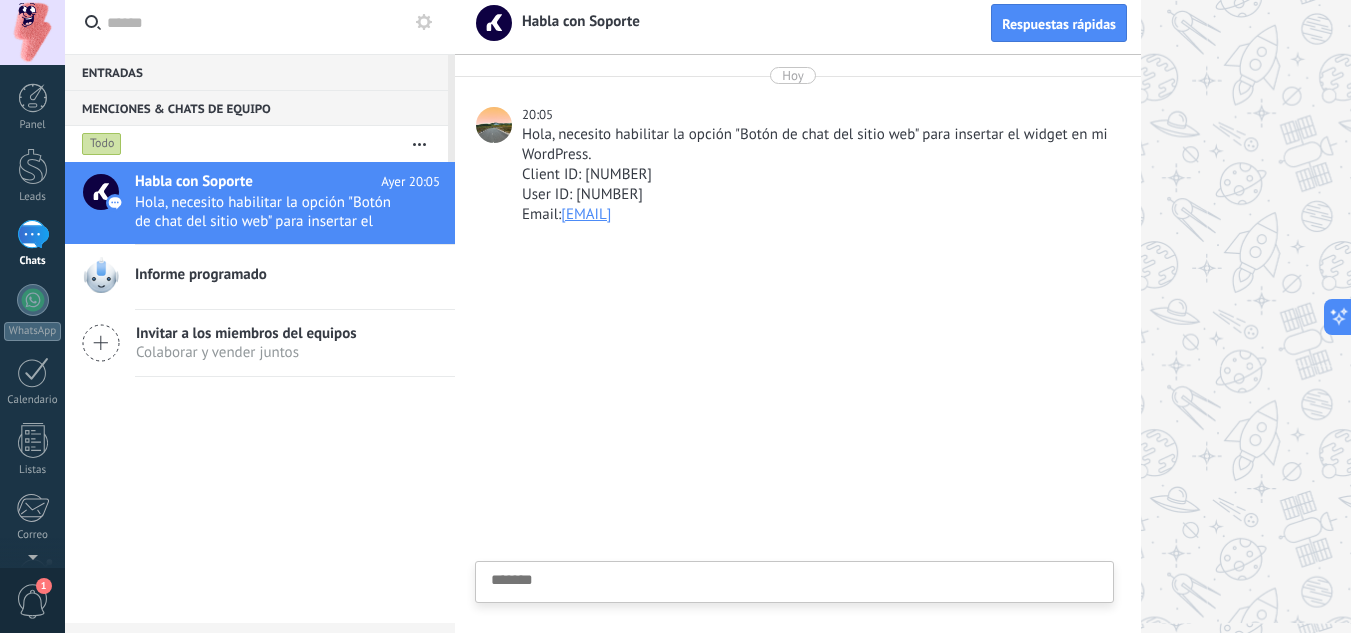 scroll, scrollTop: 0, scrollLeft: 0, axis: both 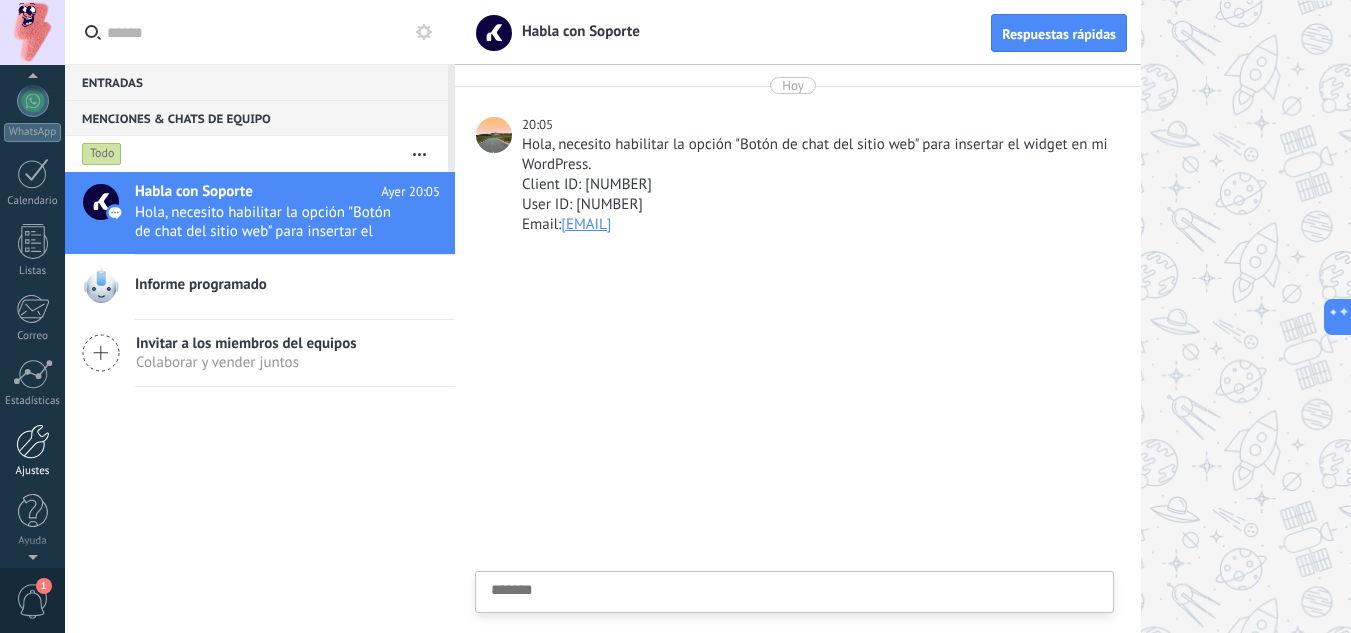 click at bounding box center [33, 441] 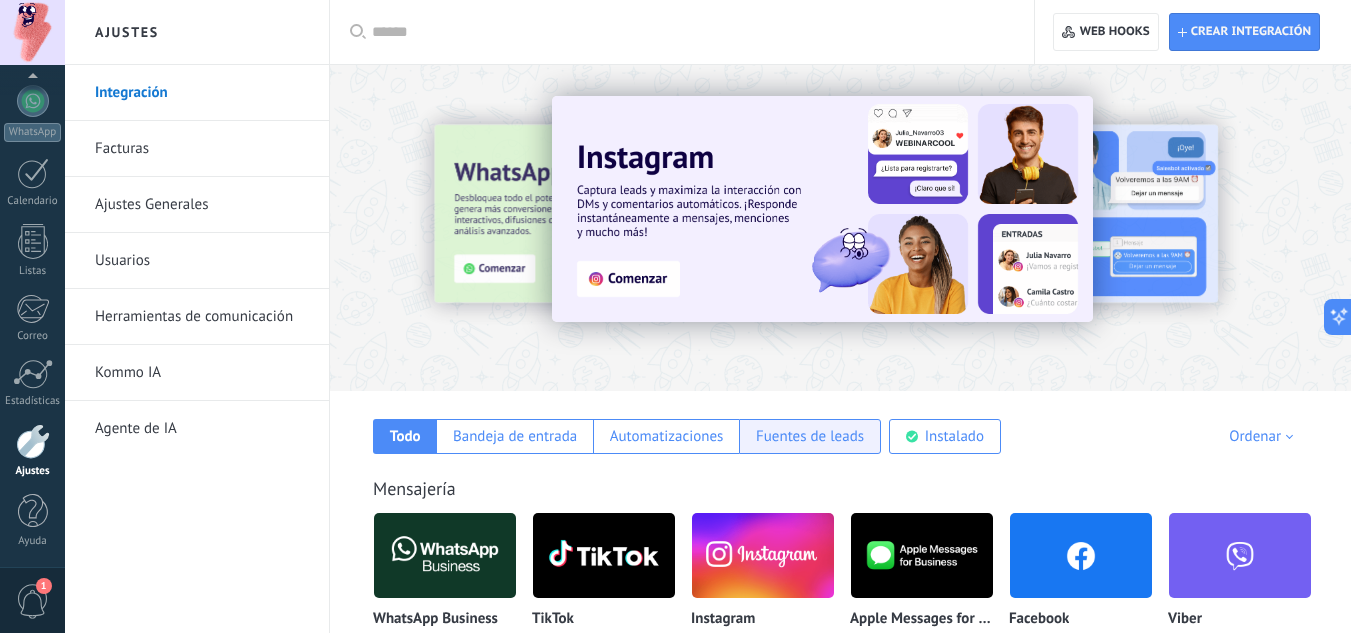 click on "Fuentes de leads" at bounding box center [810, 436] 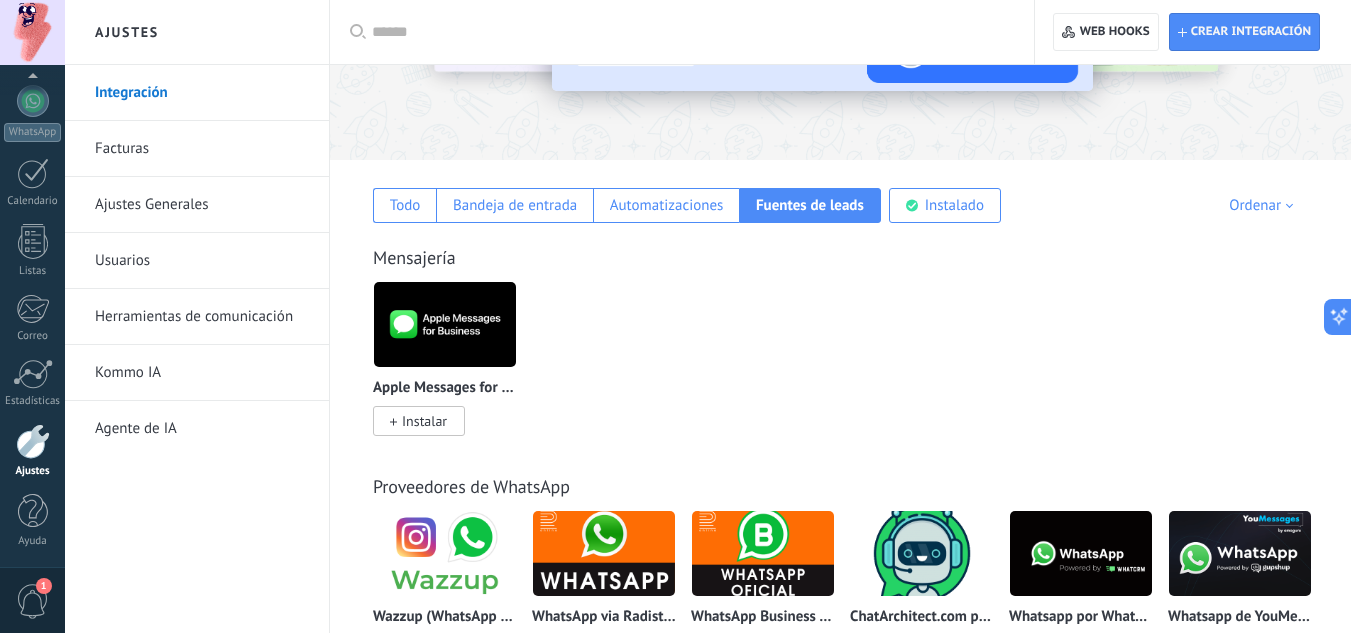 scroll, scrollTop: 100, scrollLeft: 0, axis: vertical 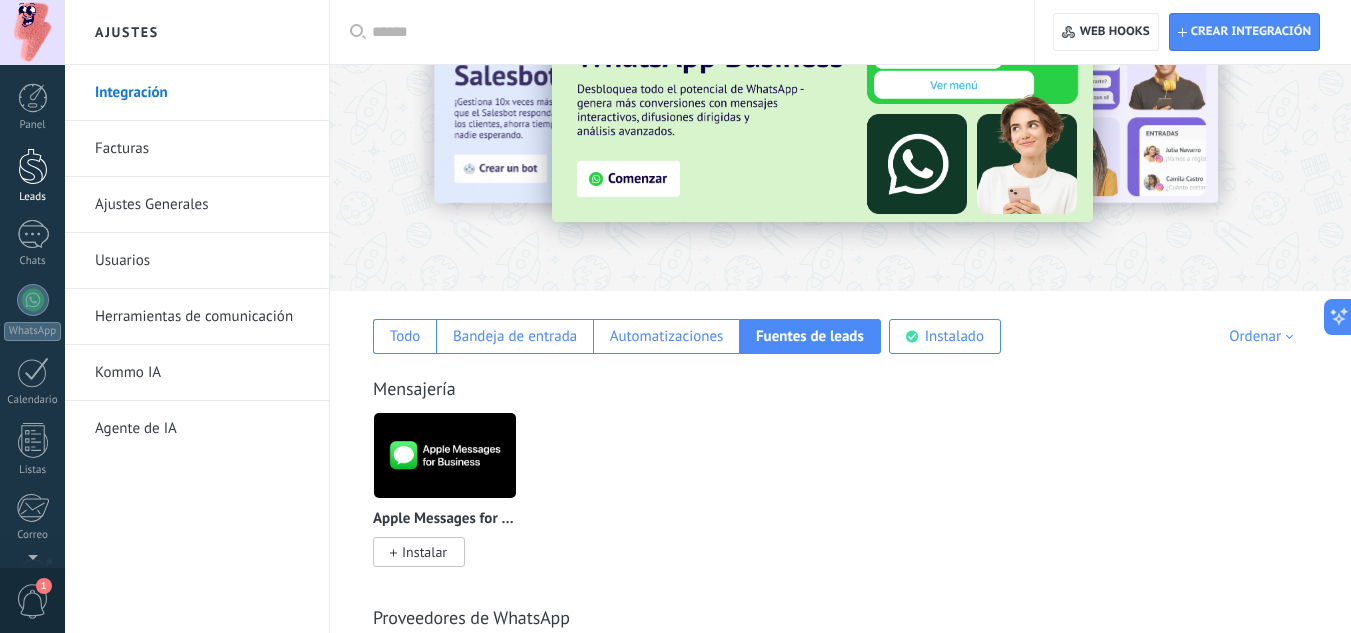 click at bounding box center [33, 166] 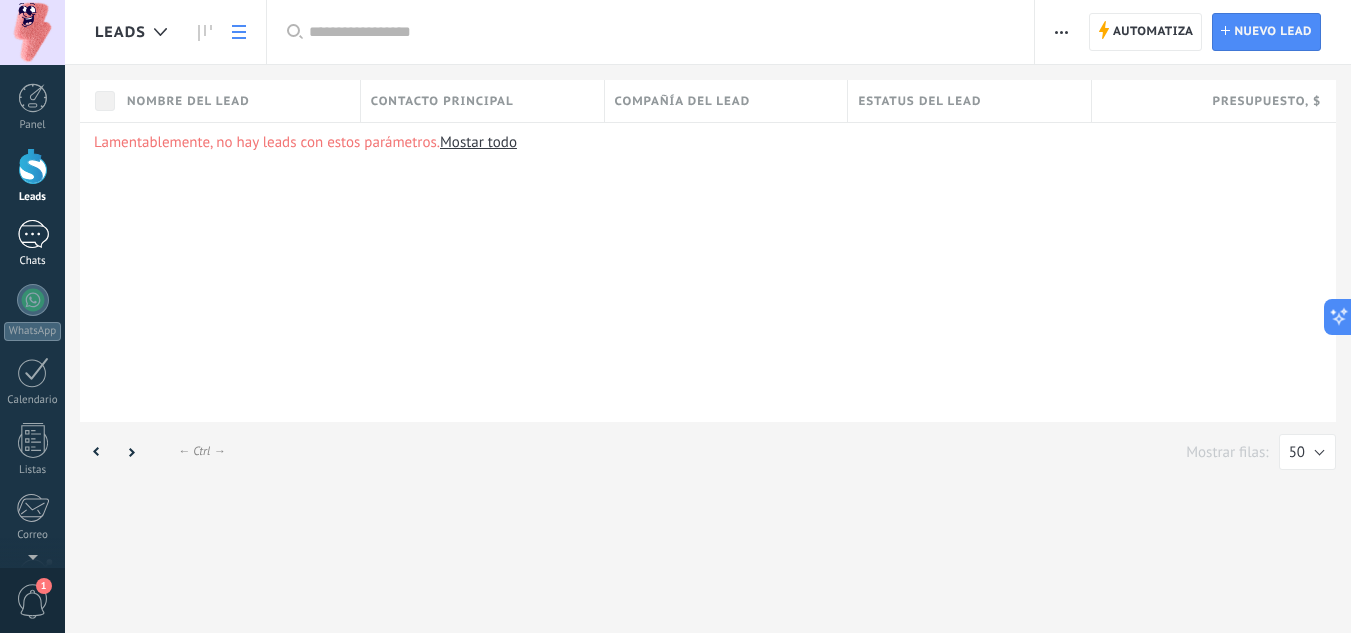 scroll, scrollTop: 0, scrollLeft: 0, axis: both 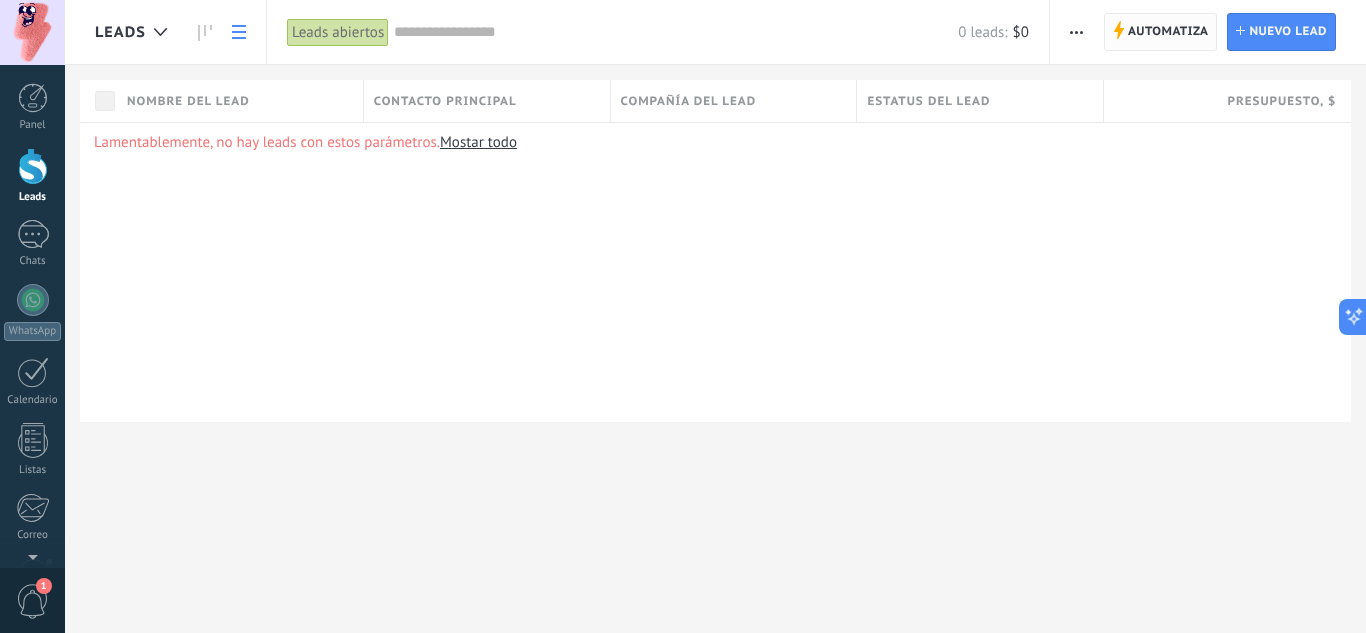 click on "Automatiza" at bounding box center (1168, 32) 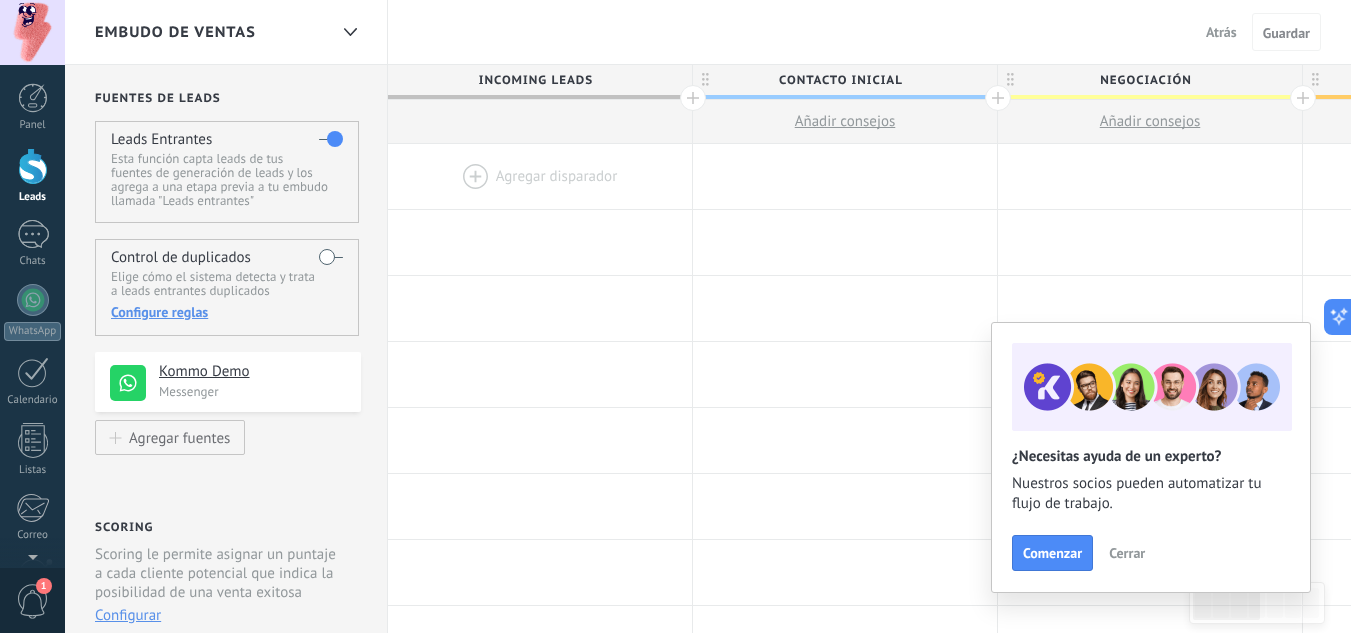 click on "Cerrar" at bounding box center (1127, 553) 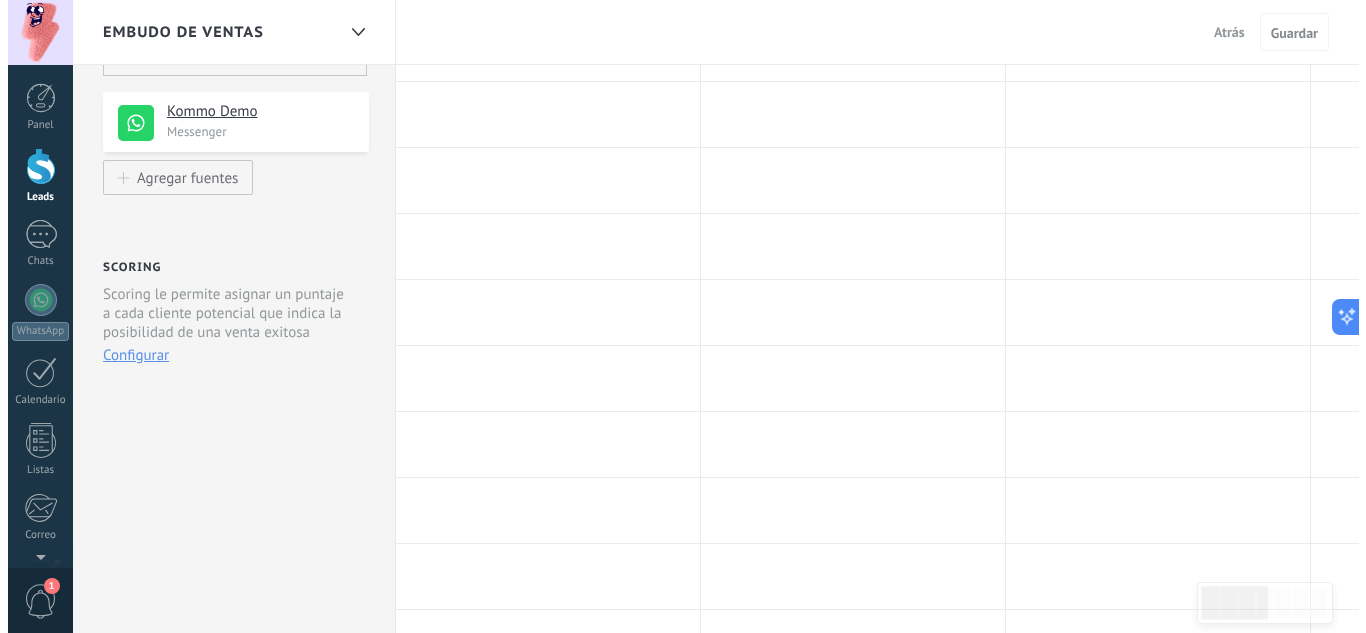 scroll, scrollTop: 300, scrollLeft: 0, axis: vertical 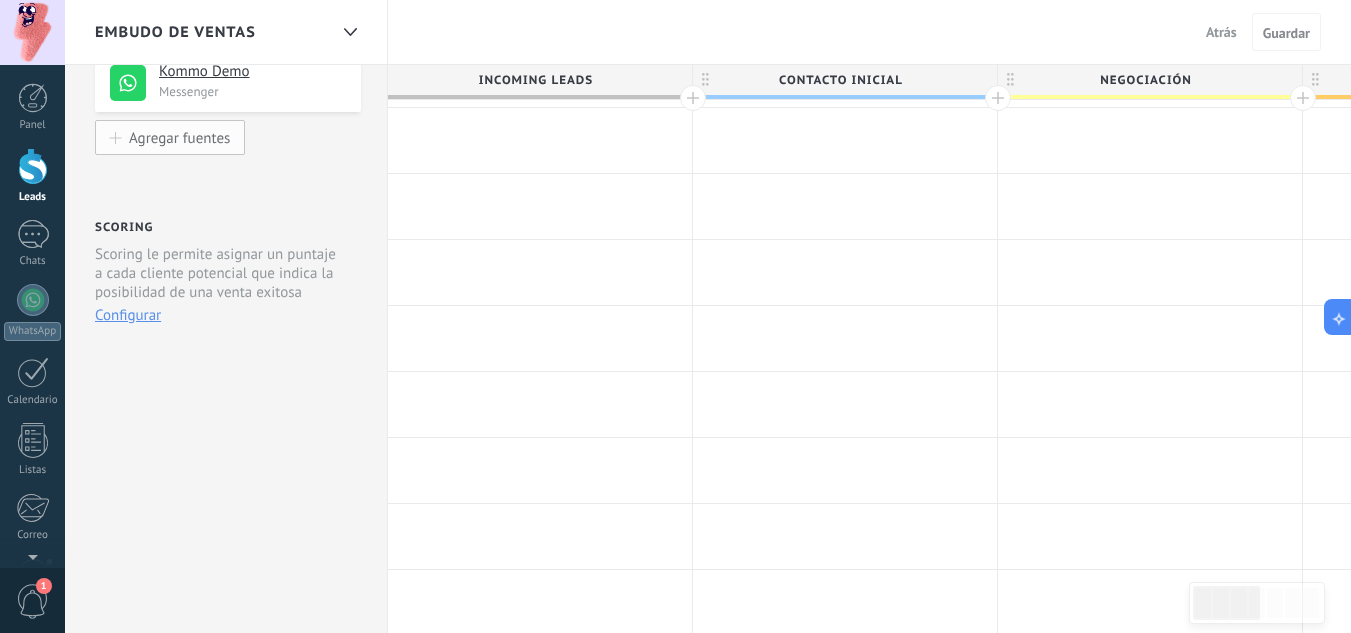 click on "Agregar fuentes" at bounding box center [170, 137] 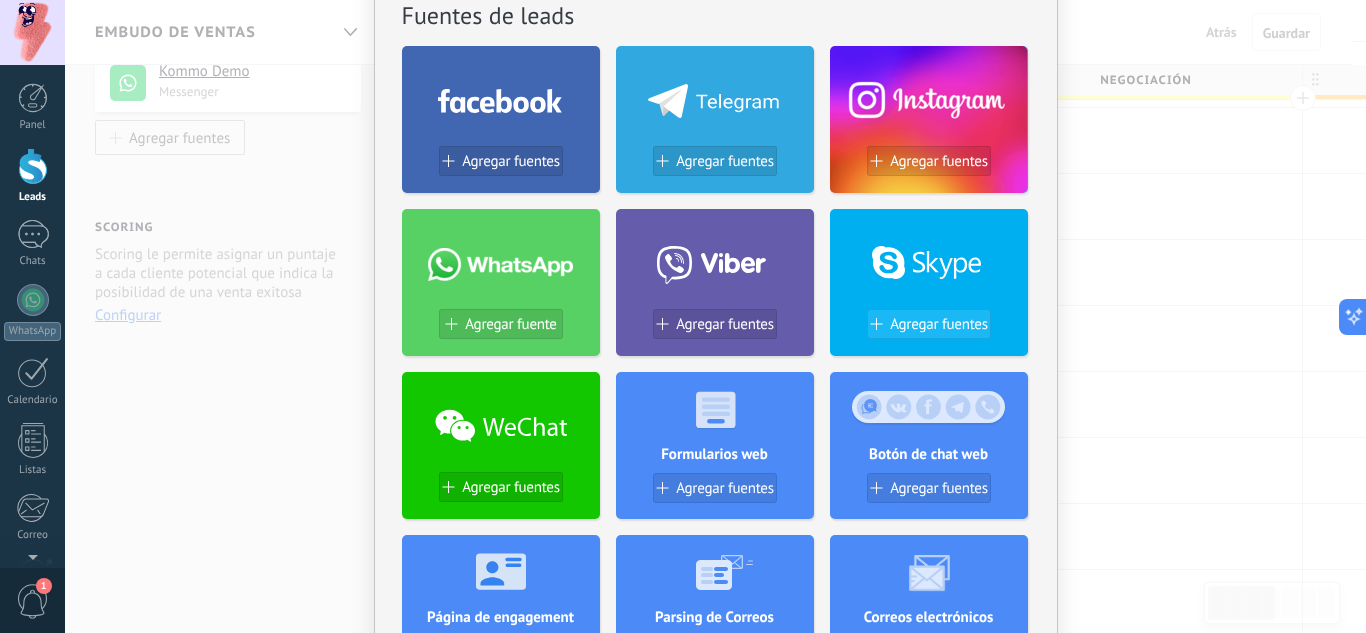 scroll, scrollTop: 200, scrollLeft: 0, axis: vertical 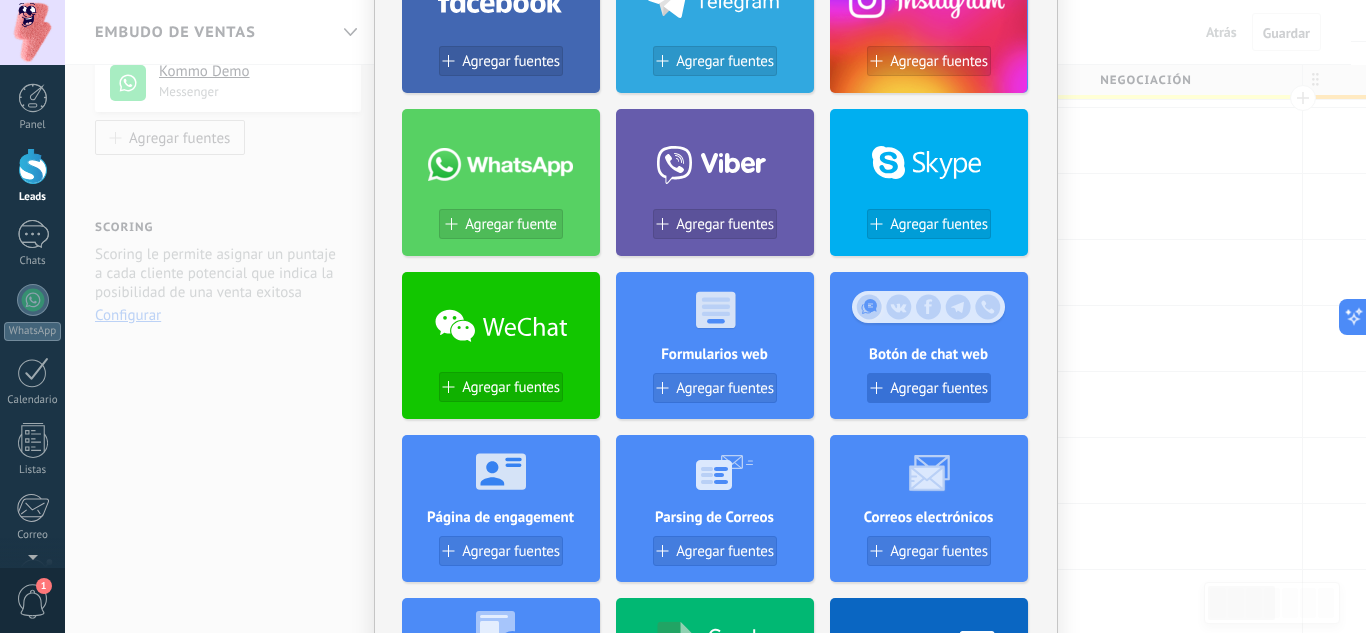 click on "Agregar fuentes" at bounding box center (939, 388) 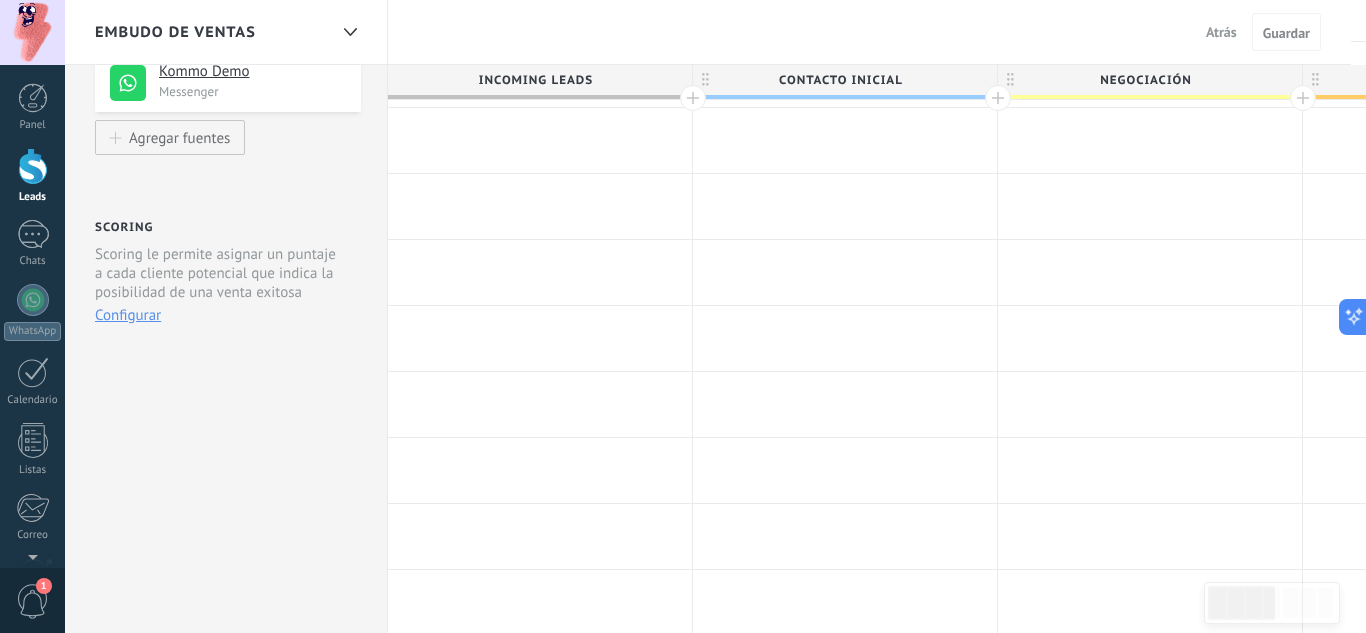 scroll, scrollTop: 0, scrollLeft: 0, axis: both 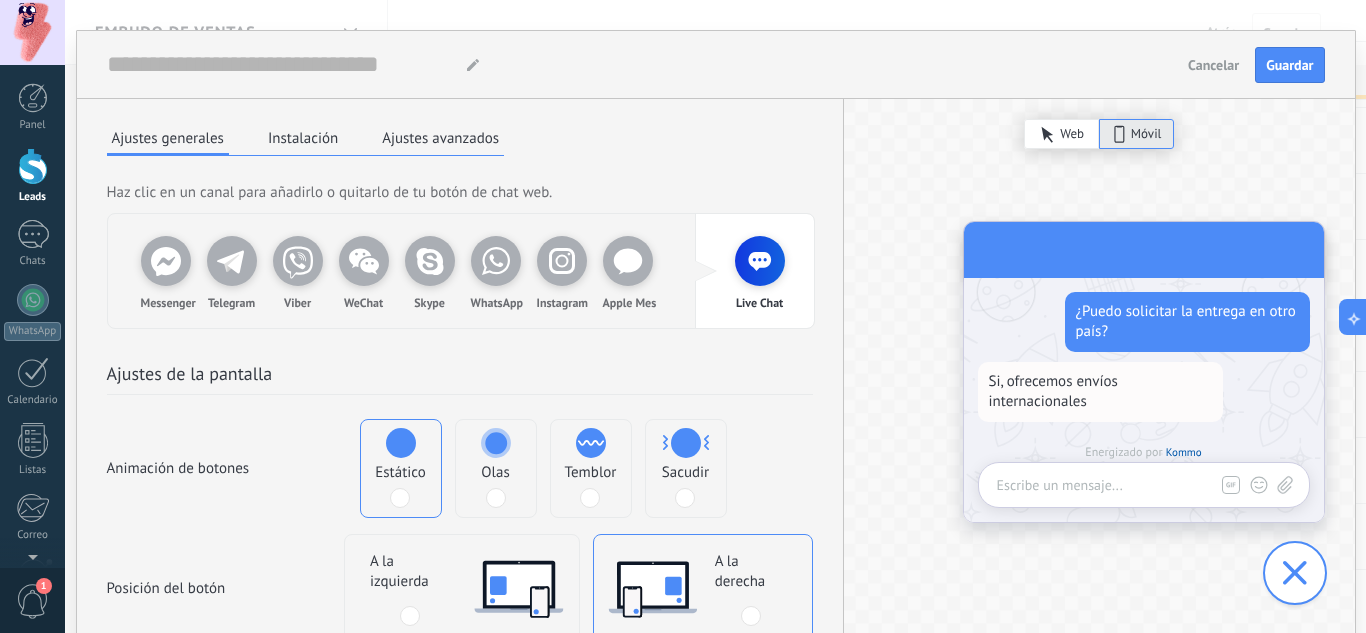 click on "Instalación" at bounding box center (303, 138) 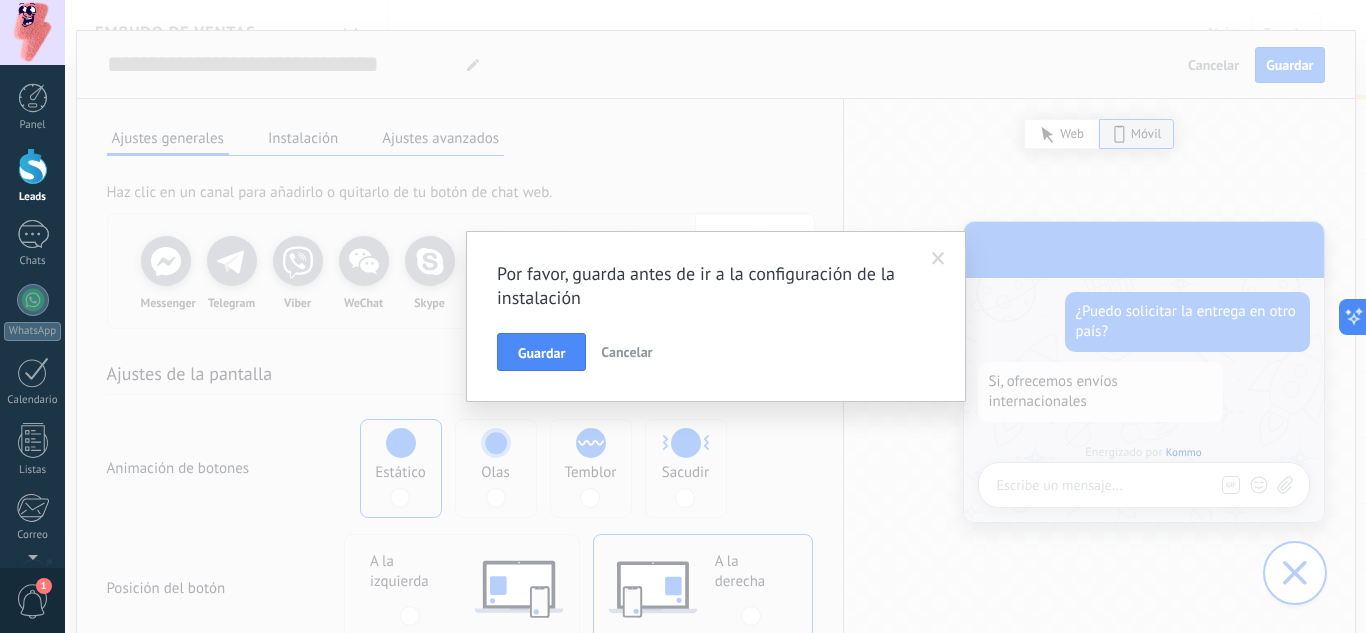 click on "Cancelar" at bounding box center (626, 352) 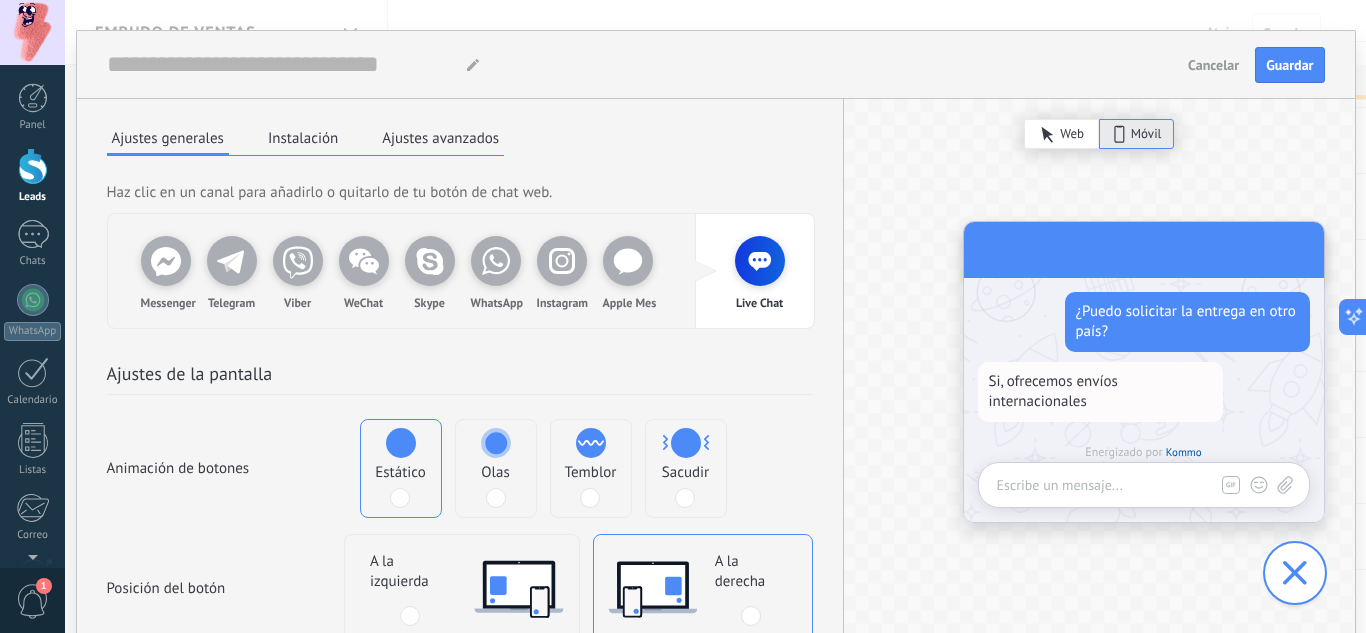 click on "Instalación" at bounding box center [303, 138] 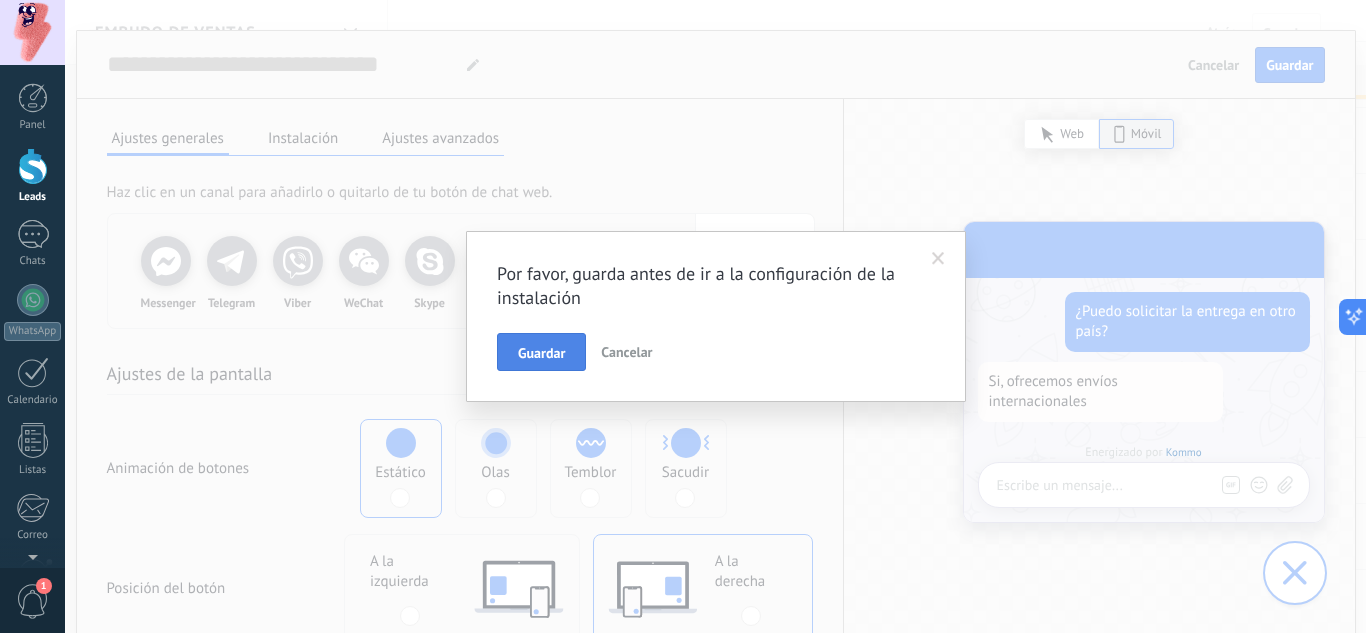 click on "Guardar" at bounding box center [541, 353] 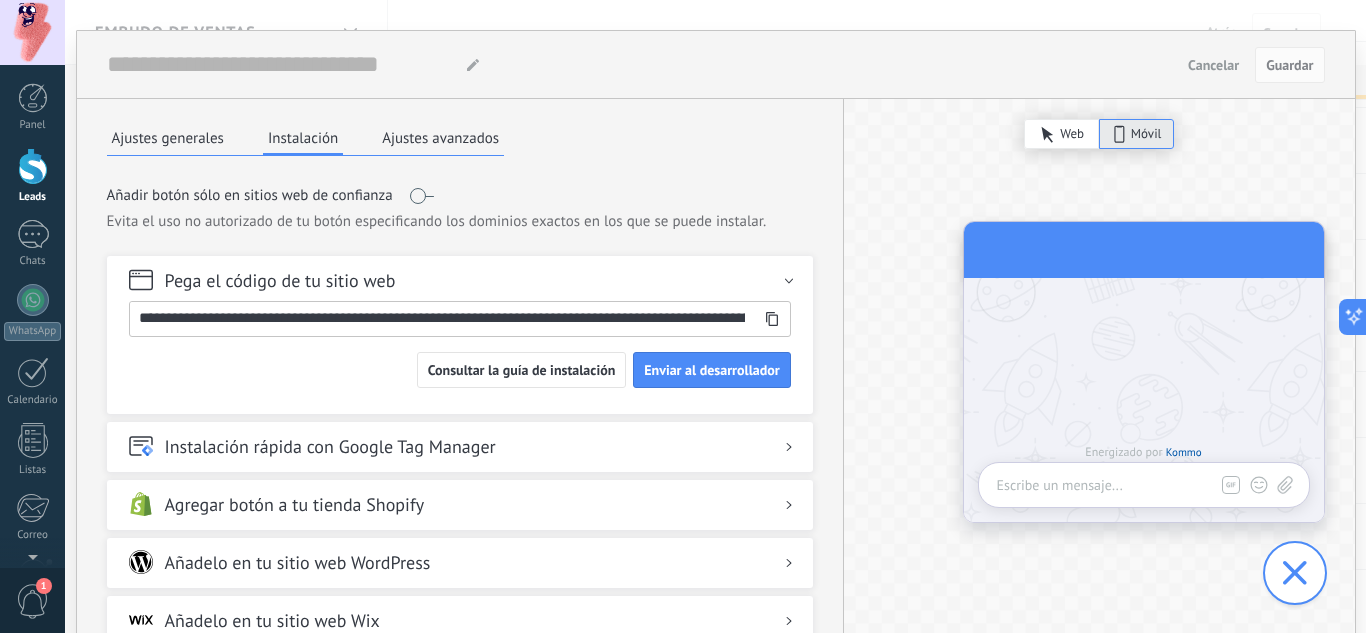 drag, startPoint x: 99, startPoint y: 63, endPoint x: 404, endPoint y: 76, distance: 305.27692 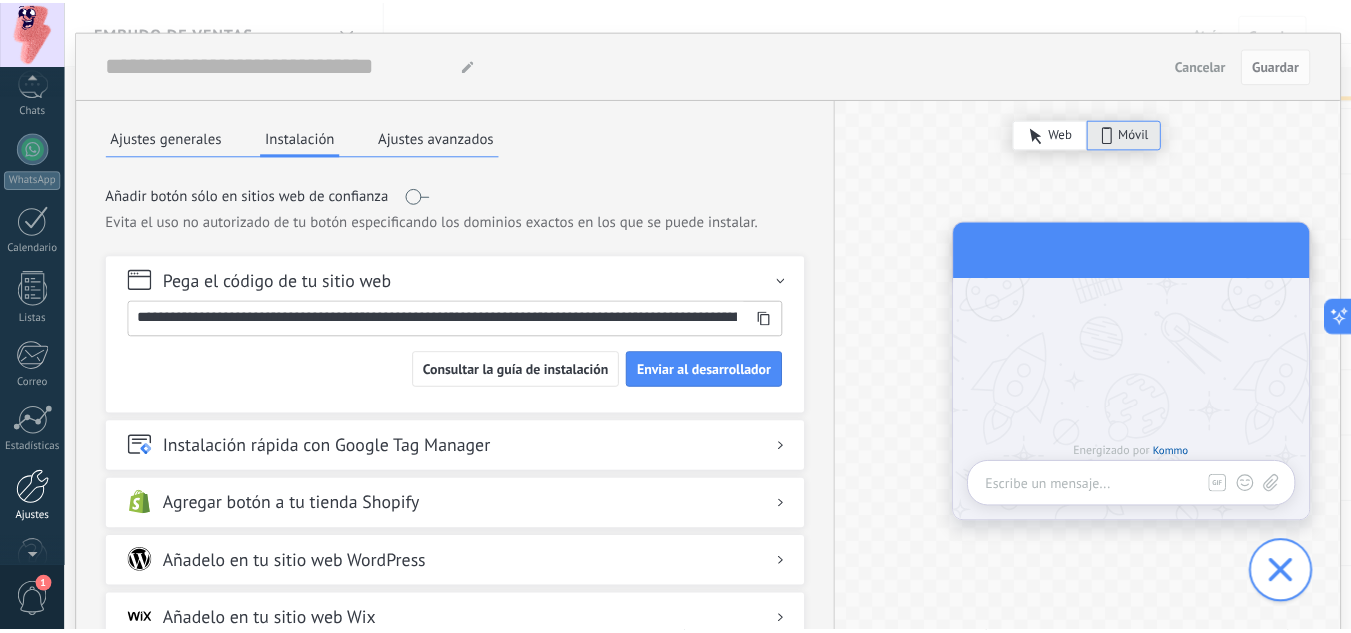 scroll, scrollTop: 199, scrollLeft: 0, axis: vertical 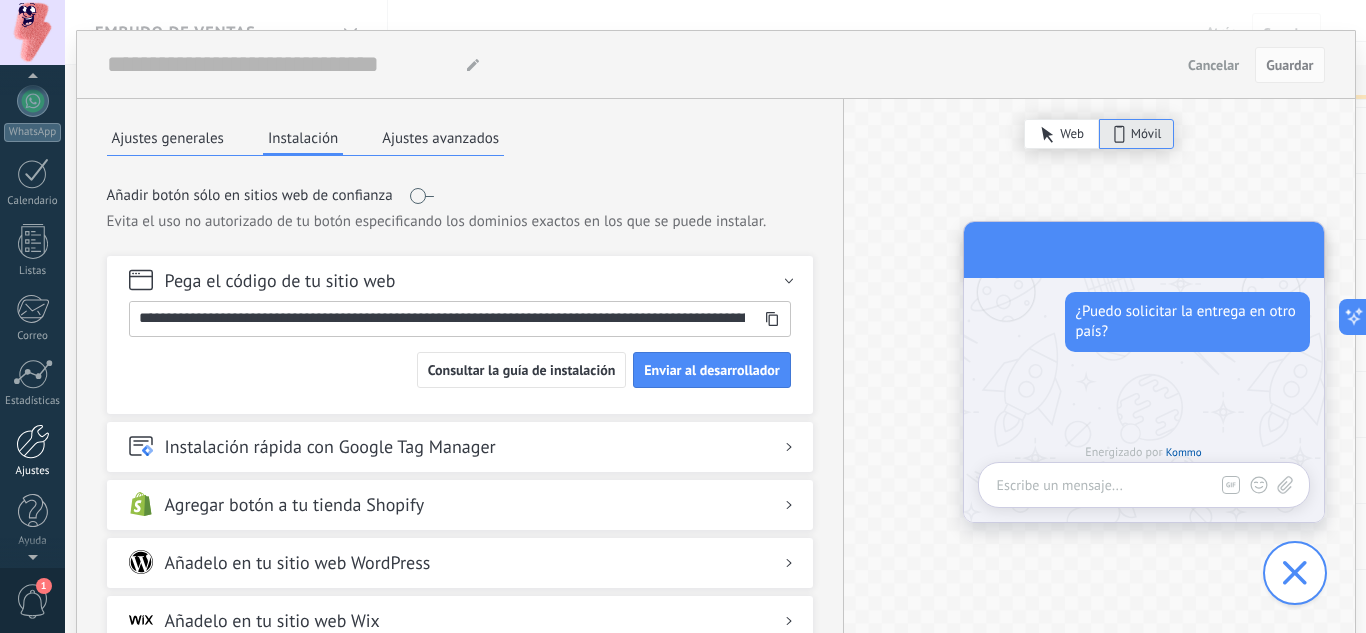 click at bounding box center (33, 441) 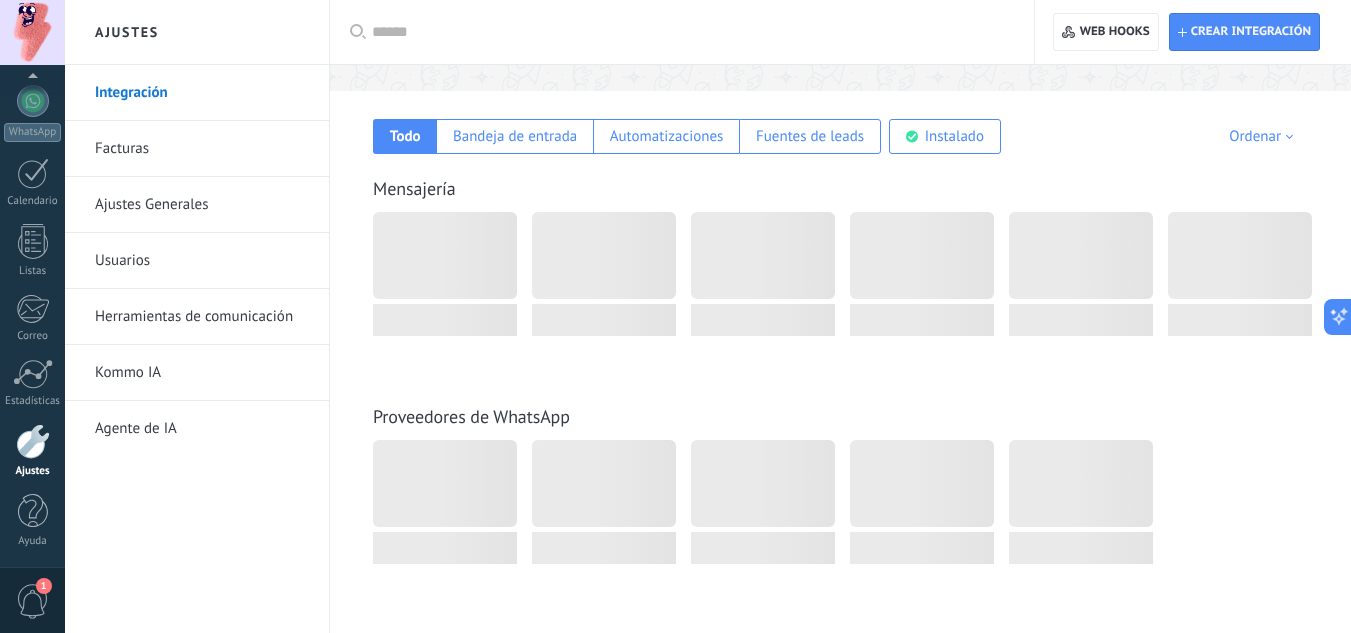 scroll, scrollTop: 0, scrollLeft: 0, axis: both 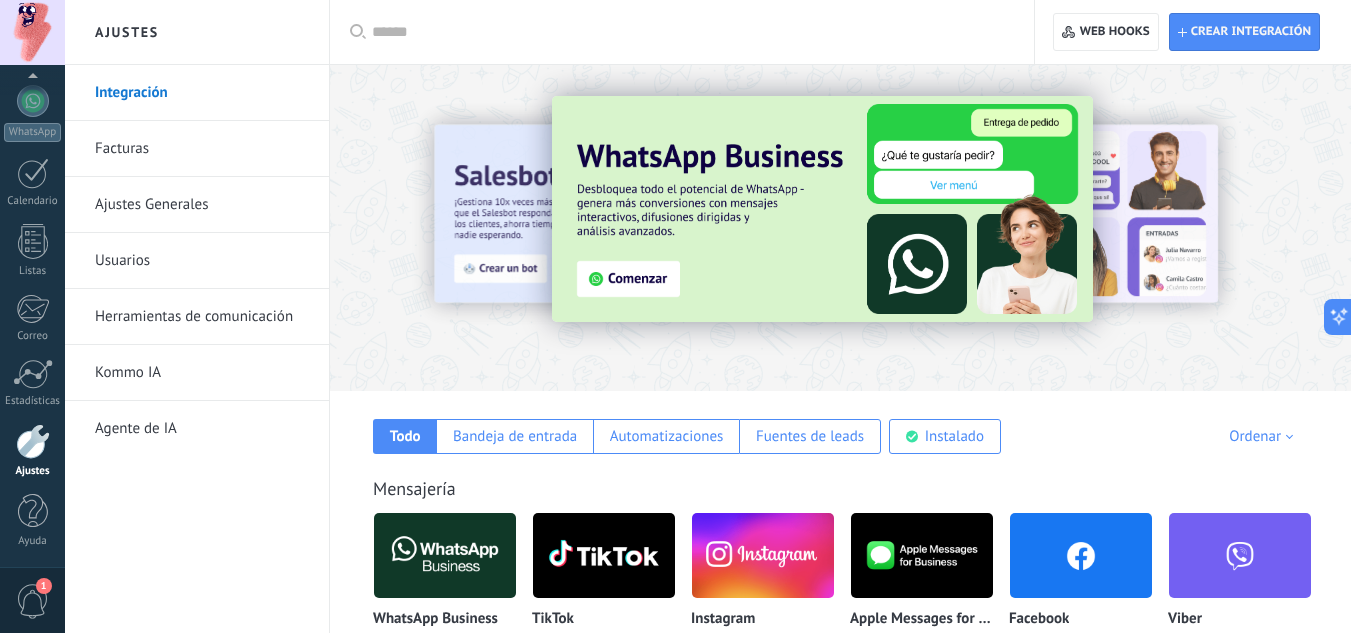 click on "Facturas" at bounding box center [202, 149] 